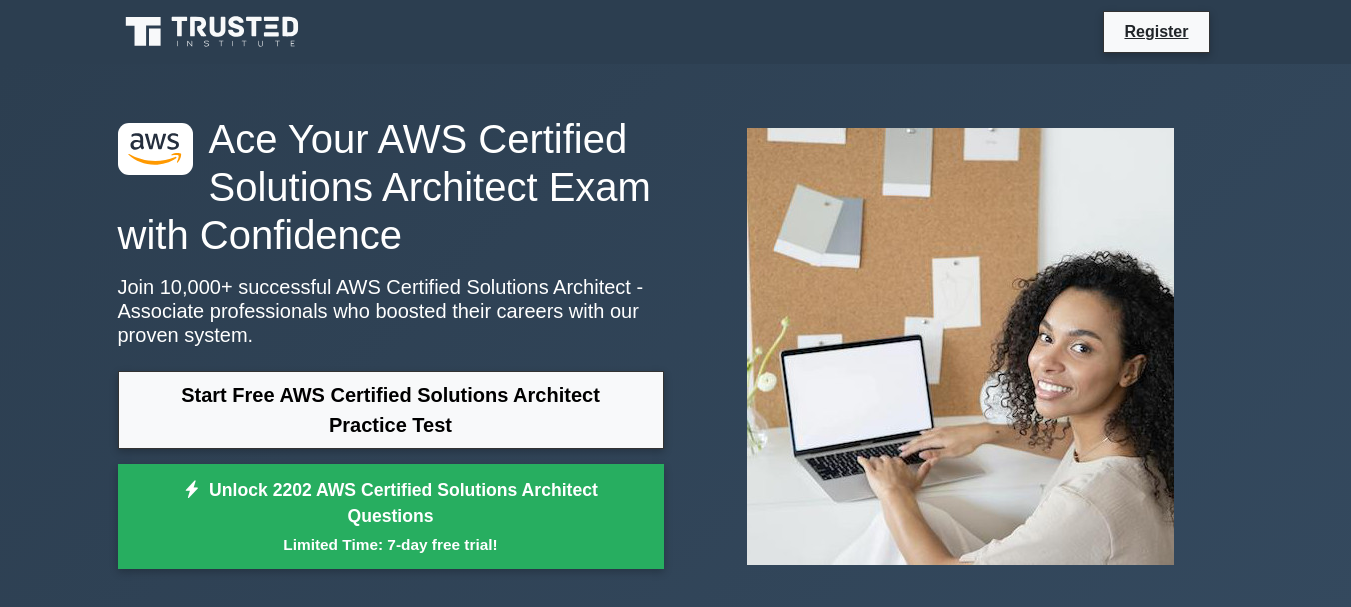 scroll, scrollTop: 0, scrollLeft: 0, axis: both 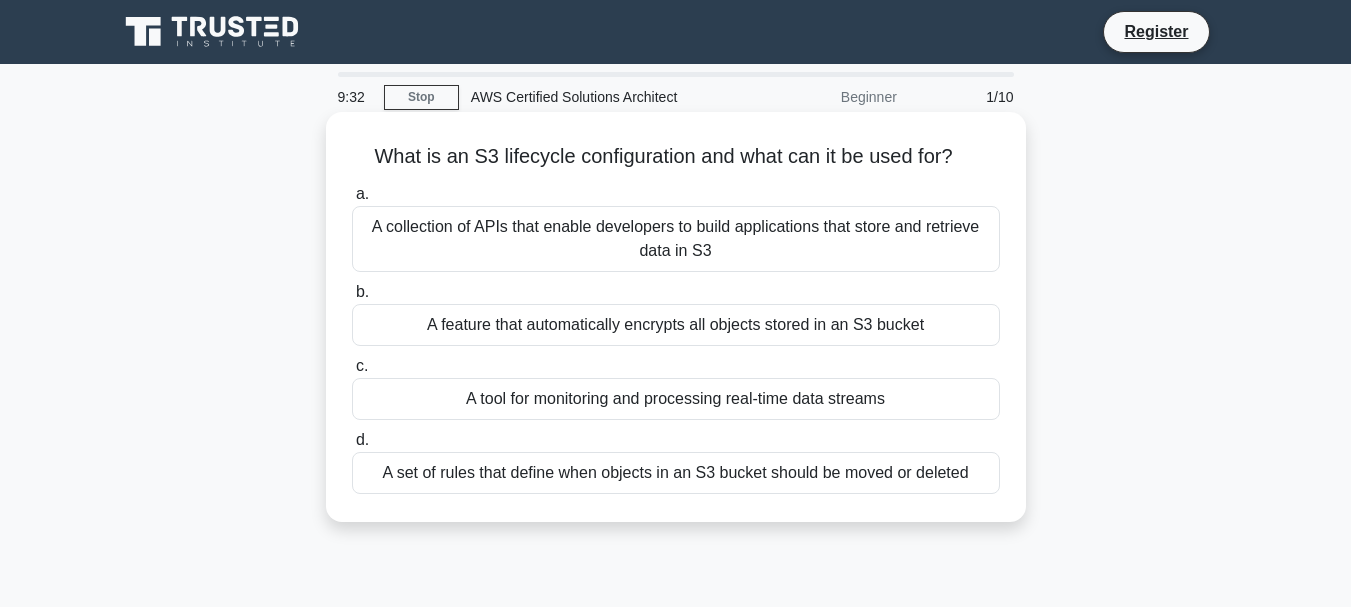 click on "A collection of APIs that enable developers to build applications that store and retrieve data in S3" at bounding box center (676, 239) 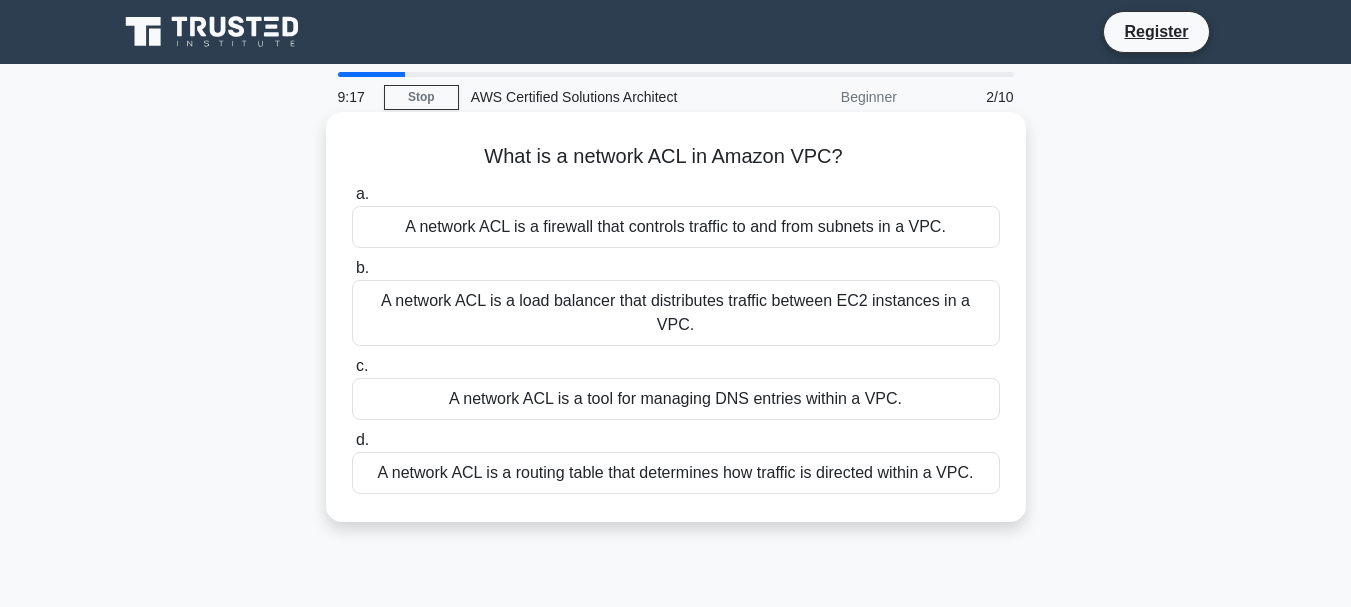click on "A network ACL is a firewall that controls traffic to and from subnets in a VPC." at bounding box center (676, 227) 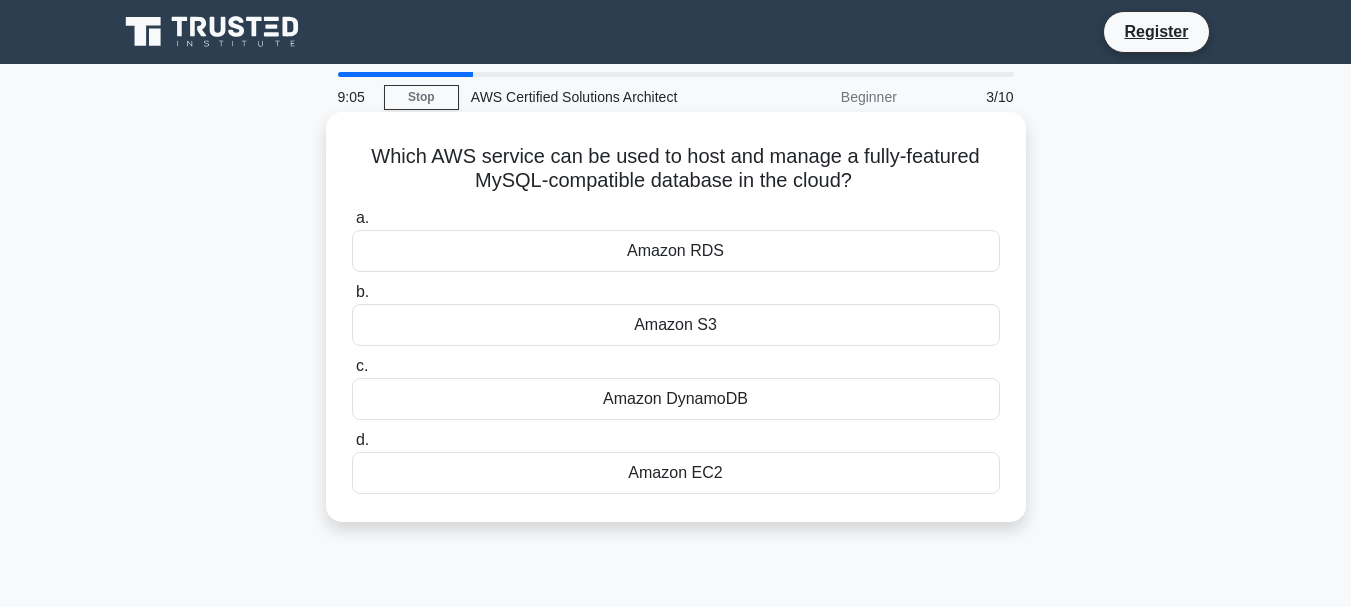 click on "Amazon RDS" at bounding box center (676, 251) 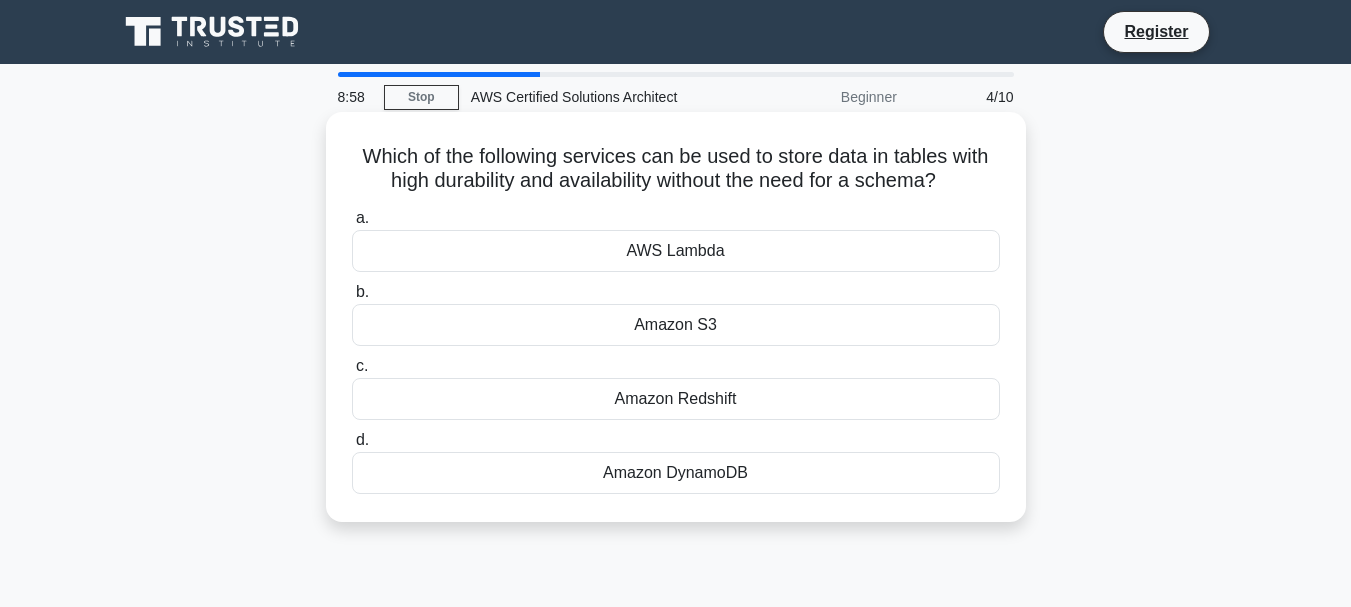 click on "Amazon DynamoDB" at bounding box center [676, 473] 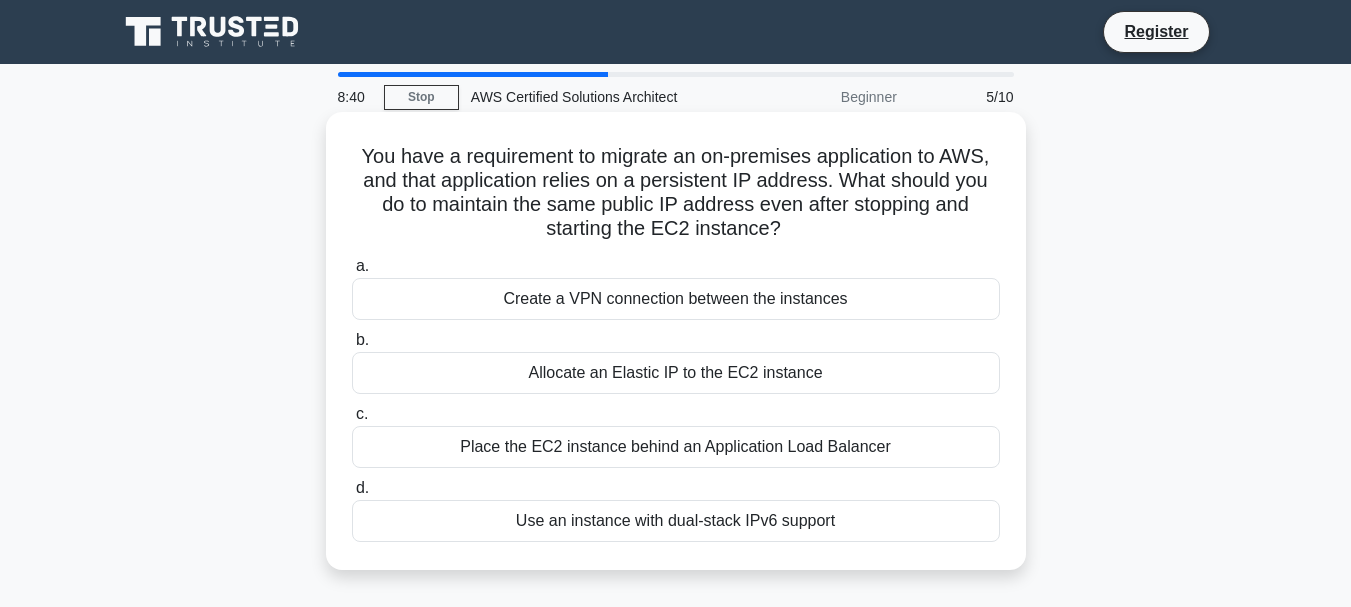 click on "Allocate an Elastic IP to the EC2 instance" at bounding box center [676, 373] 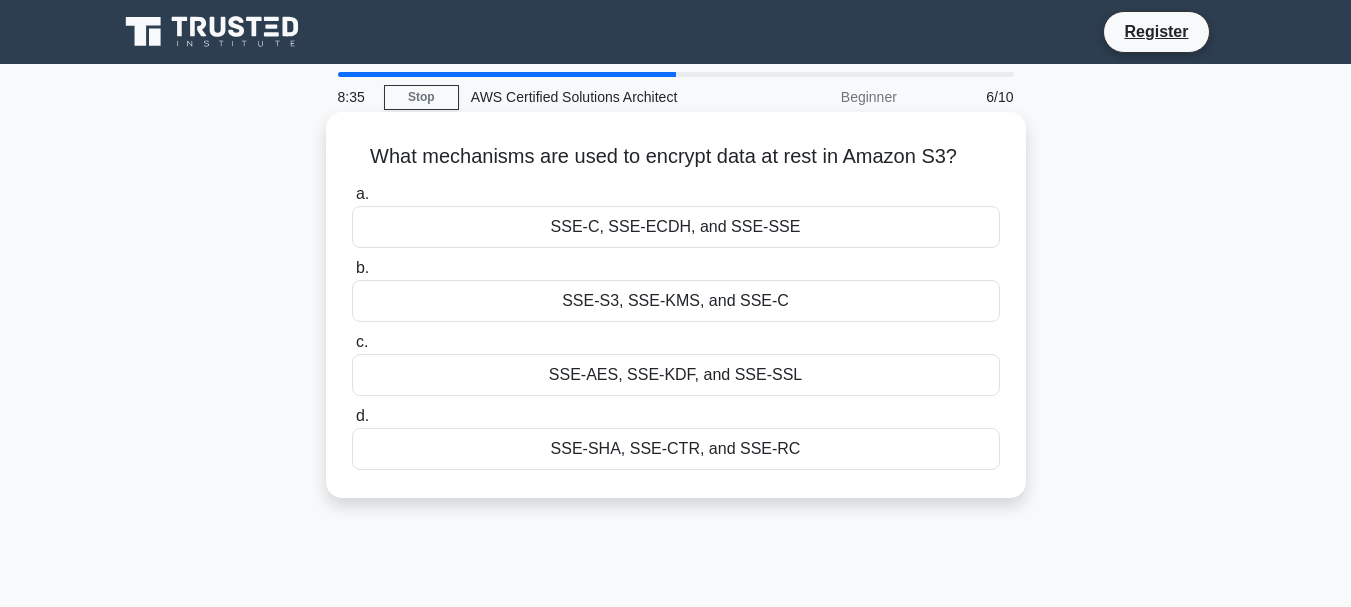 click on "SSE-S3, SSE-KMS, and SSE-C" at bounding box center (676, 301) 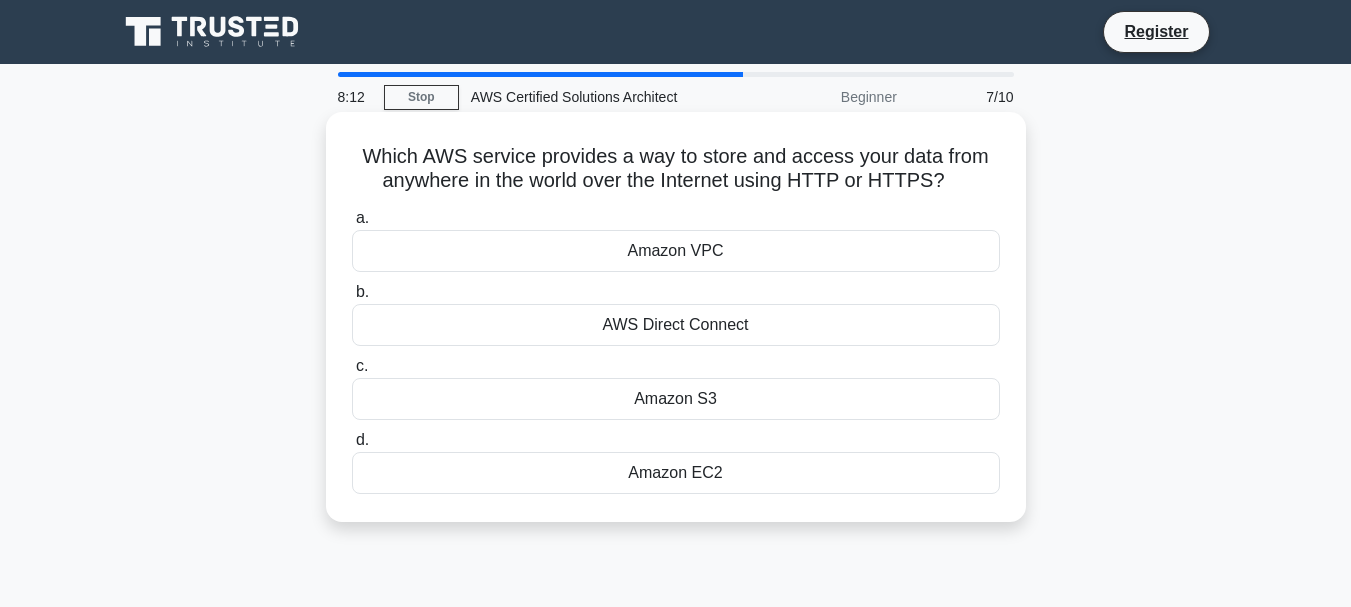 click on "Amazon S3" at bounding box center (676, 399) 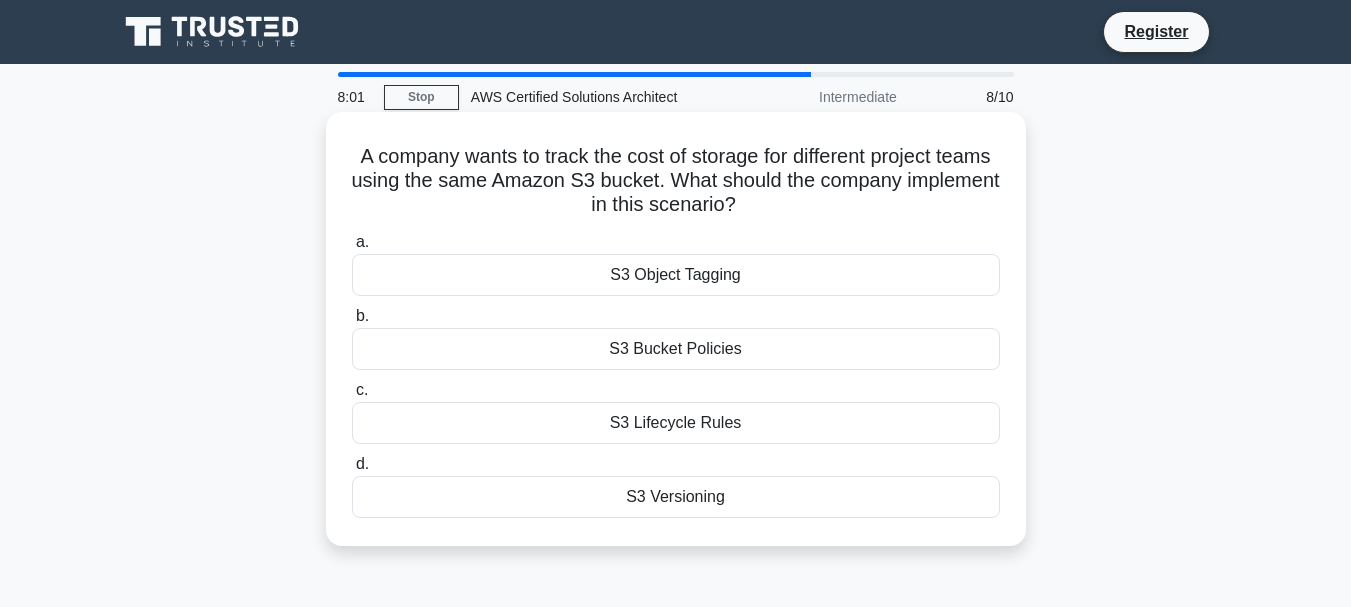 click on "S3 Bucket Policies" at bounding box center (676, 349) 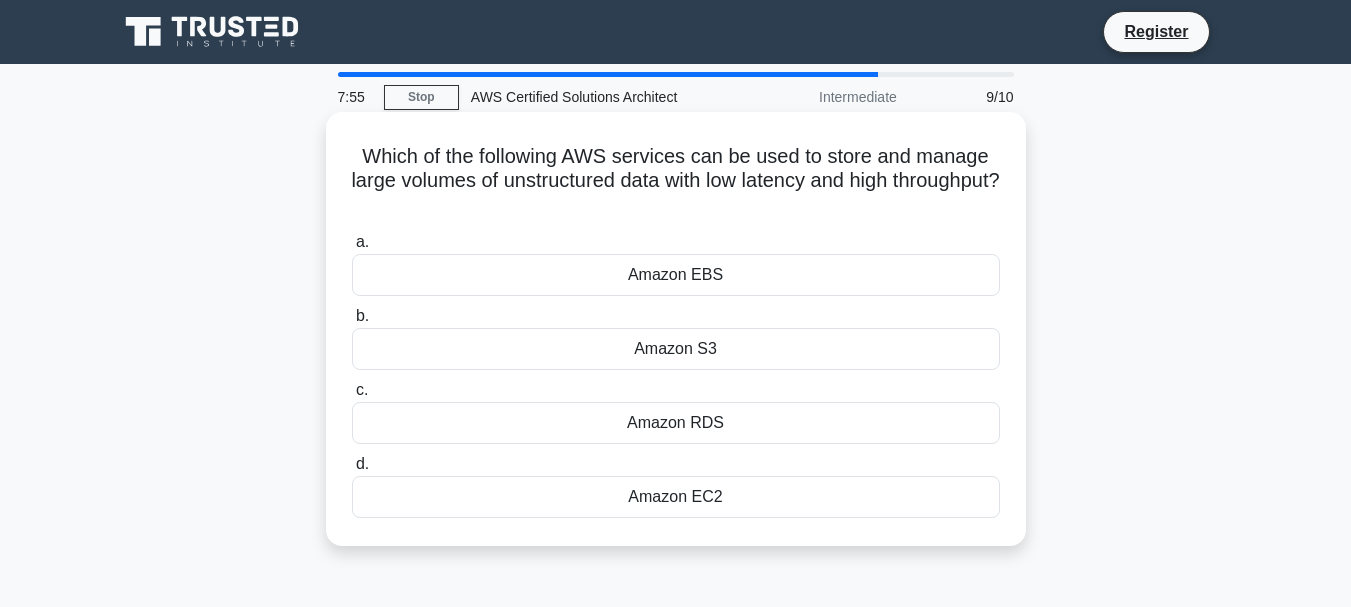 click on "Amazon EBS" at bounding box center [676, 275] 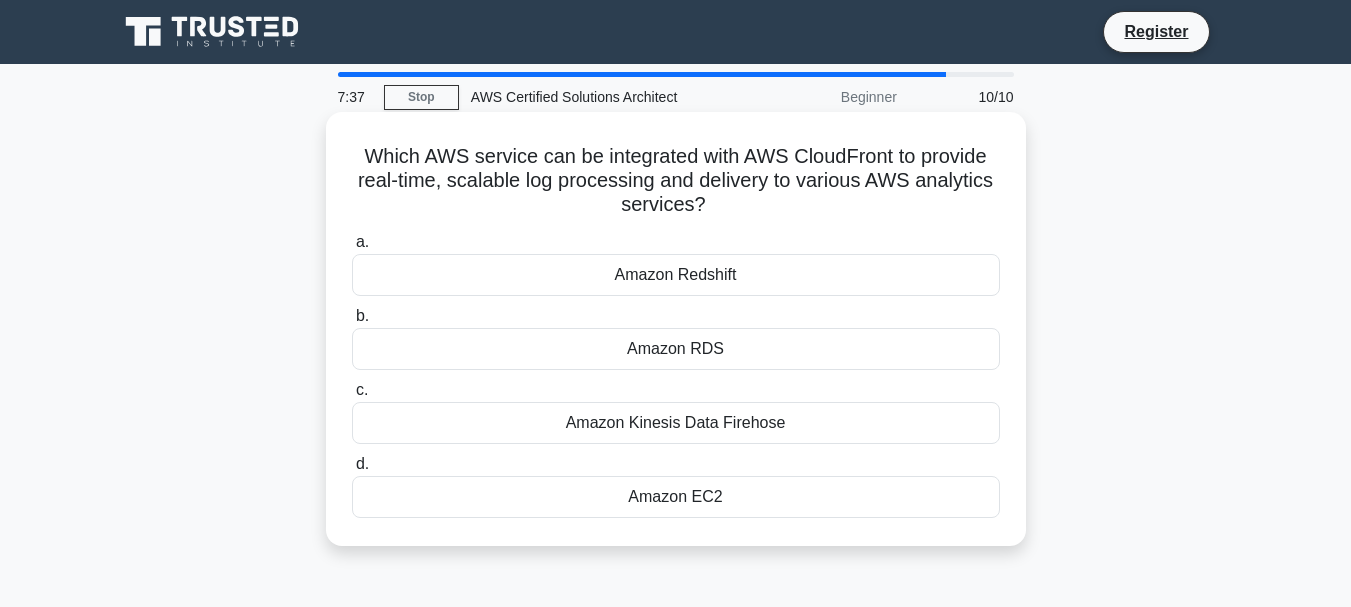 click on "Amazon Redshift" at bounding box center [676, 275] 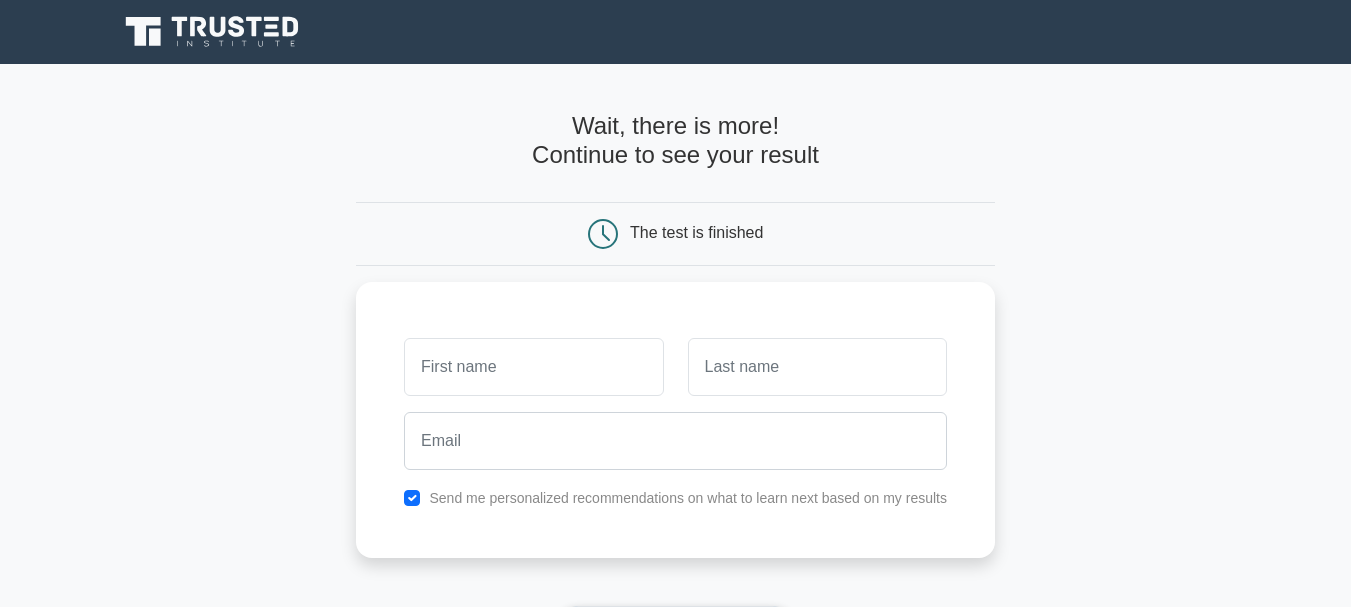 scroll, scrollTop: 0, scrollLeft: 0, axis: both 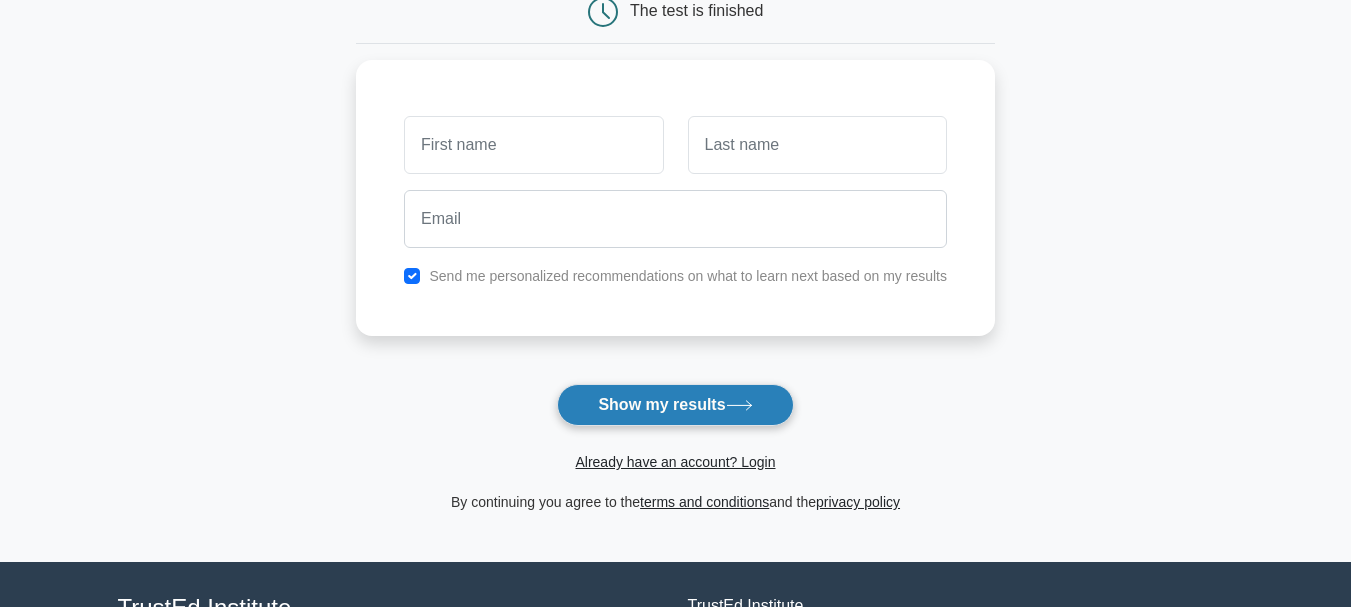 click on "Show my results" at bounding box center [675, 405] 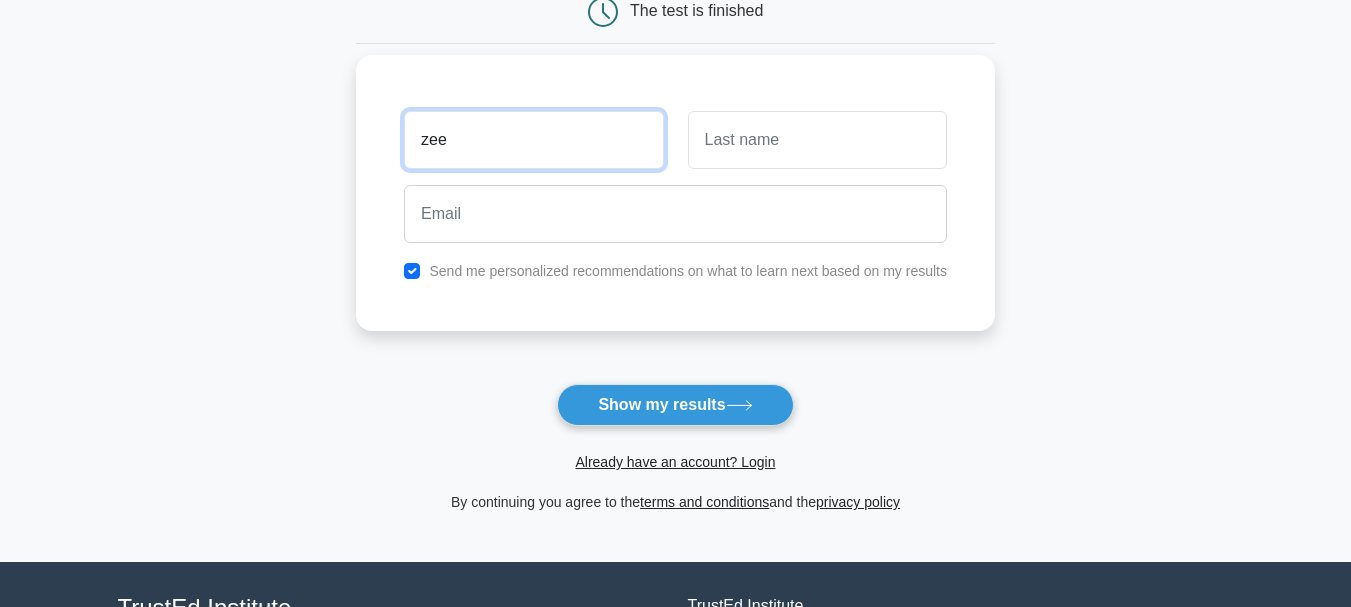 type on "zee" 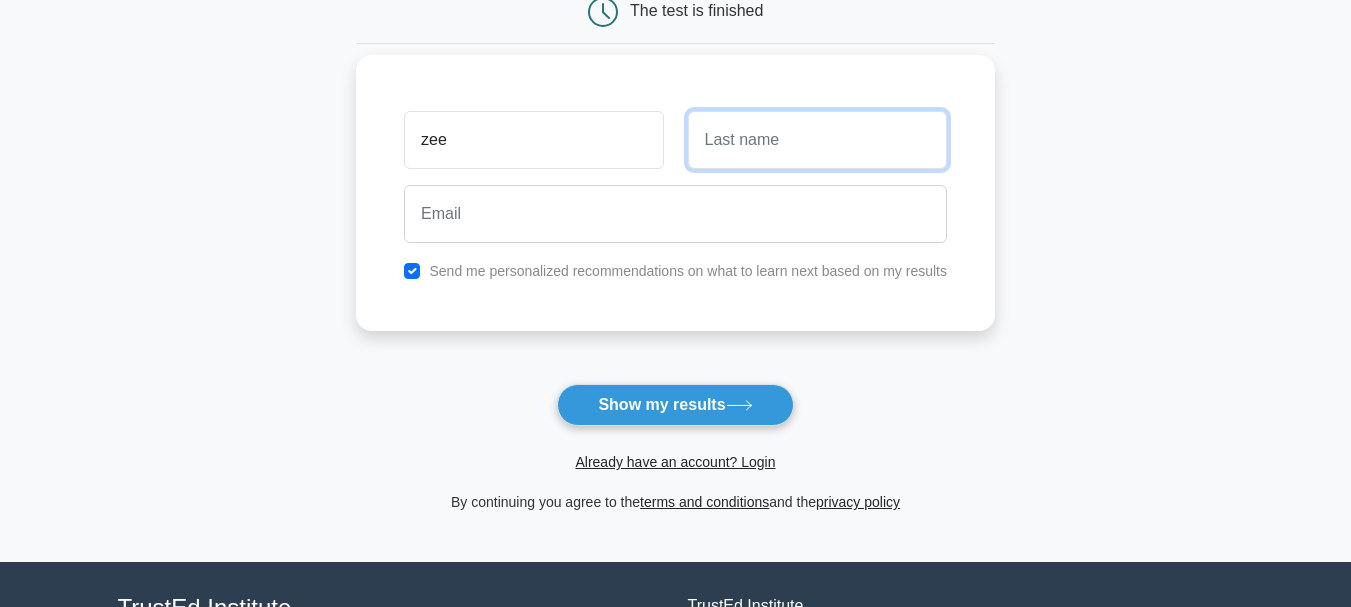 click at bounding box center (817, 140) 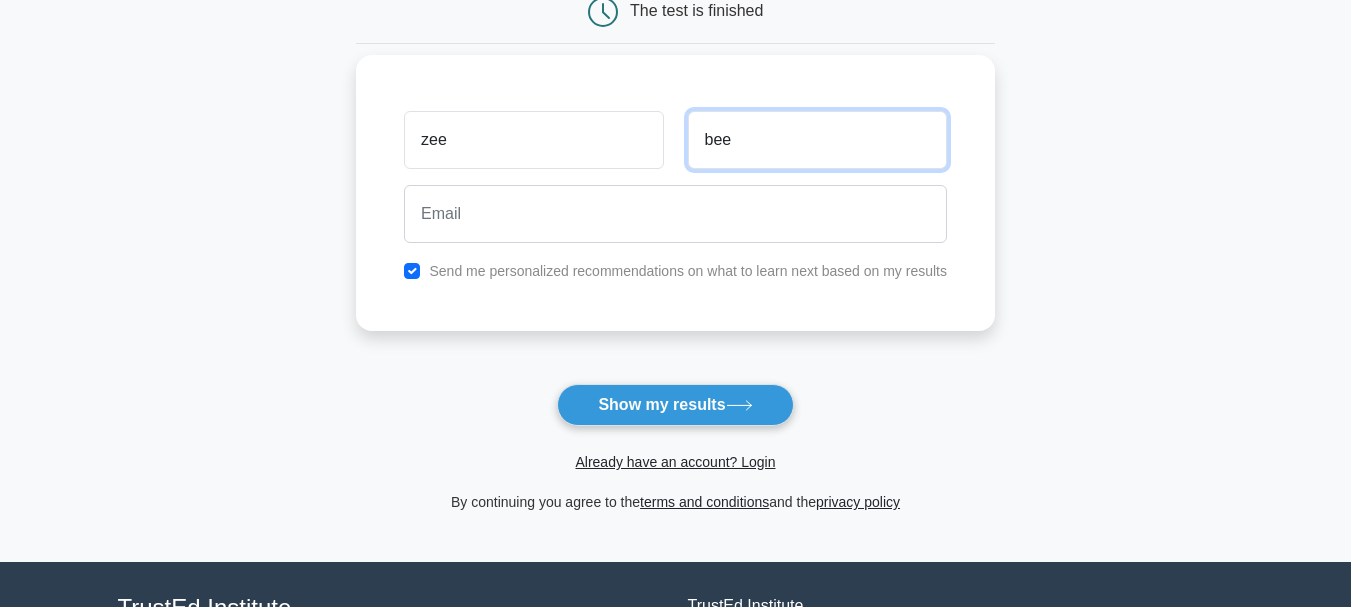 type on "bee" 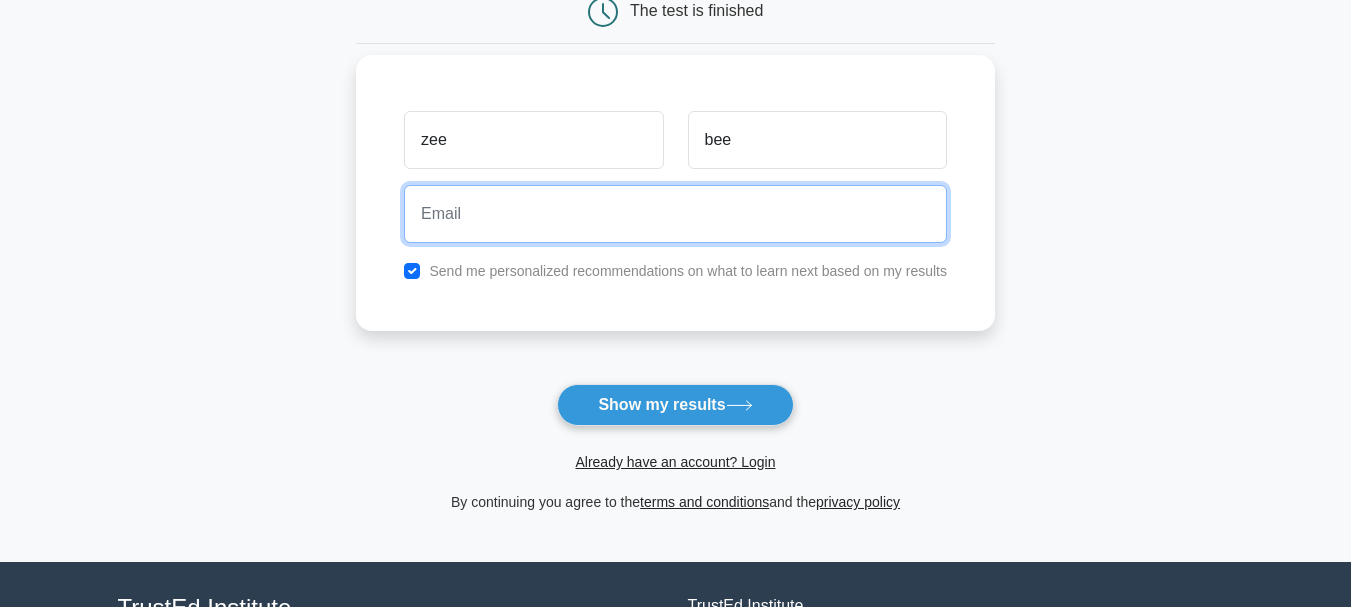 click at bounding box center (675, 214) 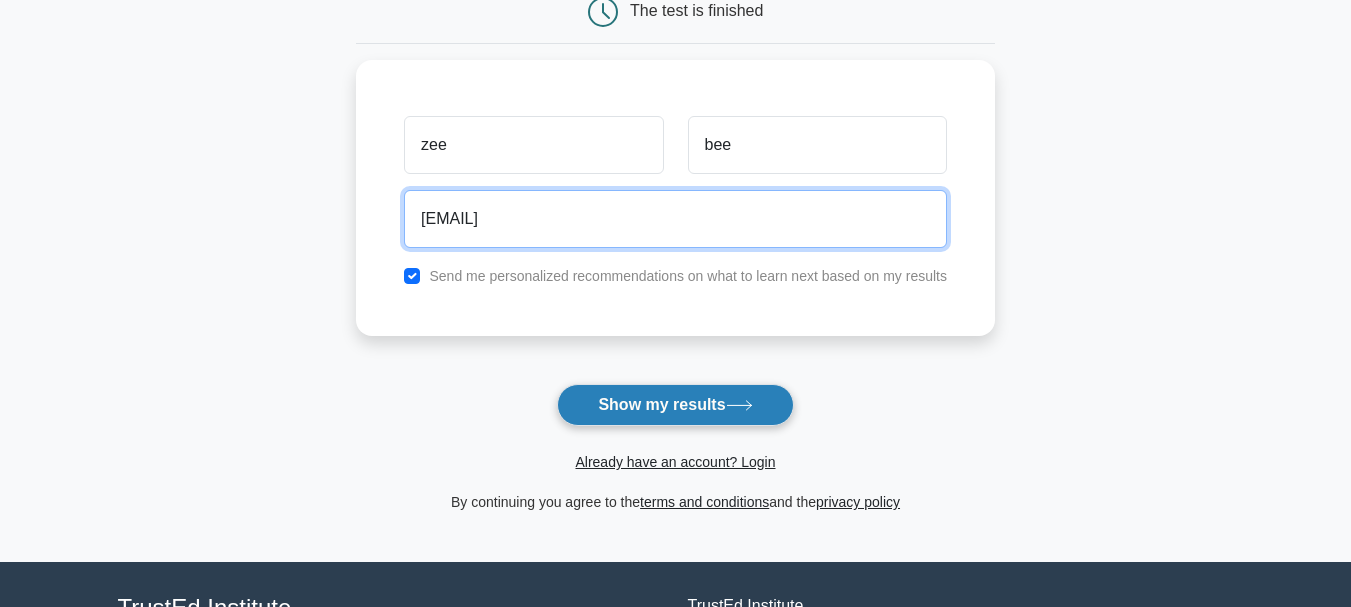type on "[EMAIL]" 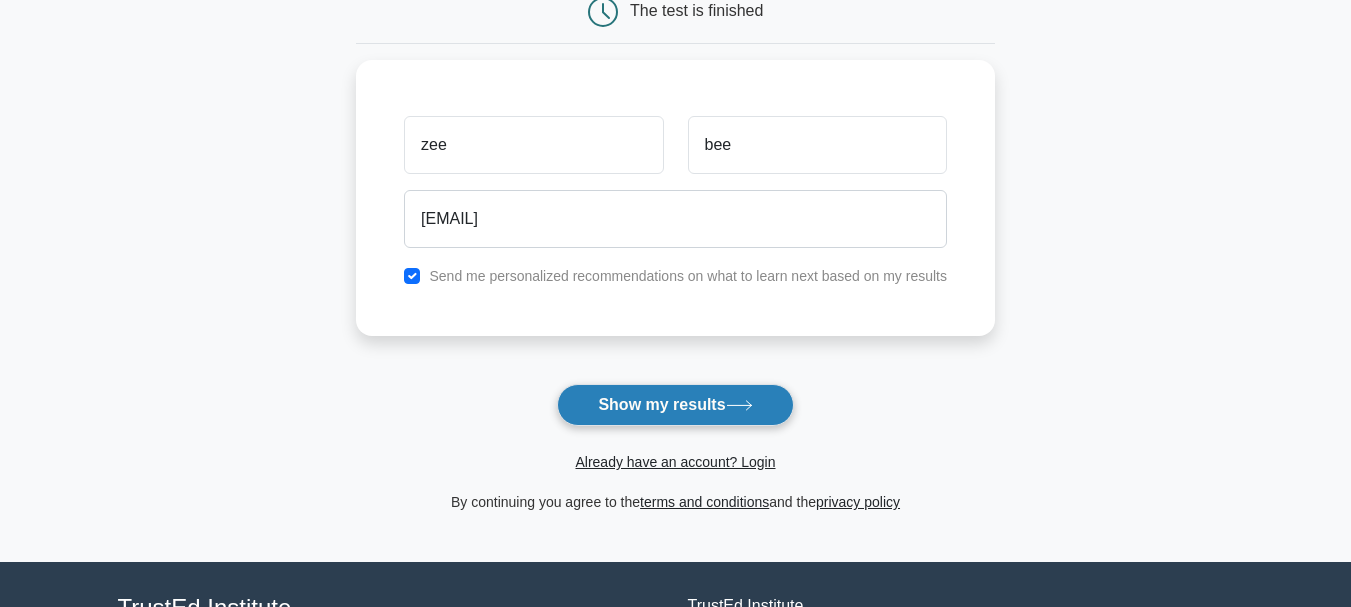 click on "Show my results" at bounding box center [675, 405] 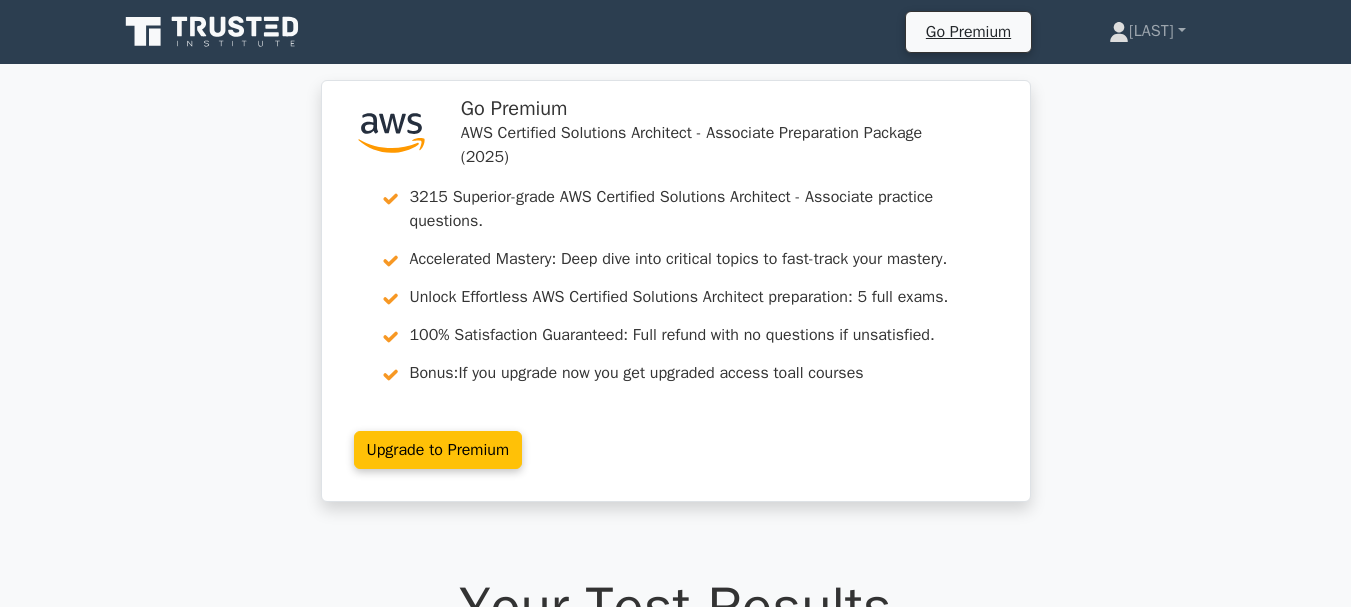scroll, scrollTop: 0, scrollLeft: 0, axis: both 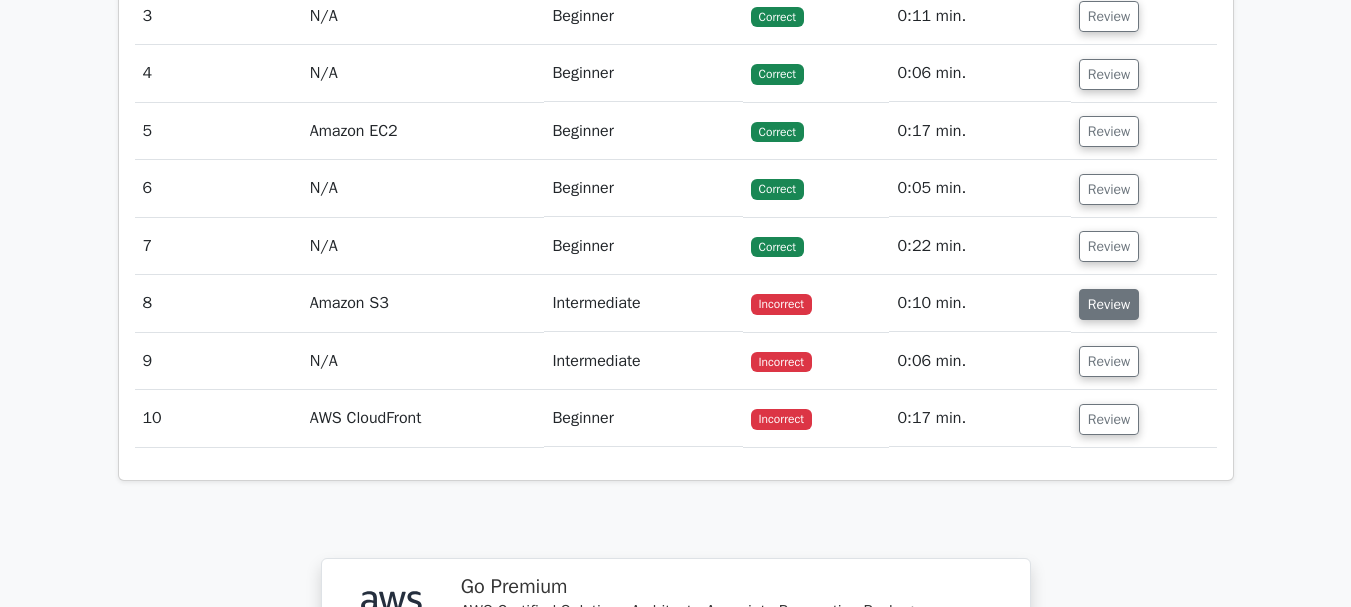 click on "Review" at bounding box center [1109, 304] 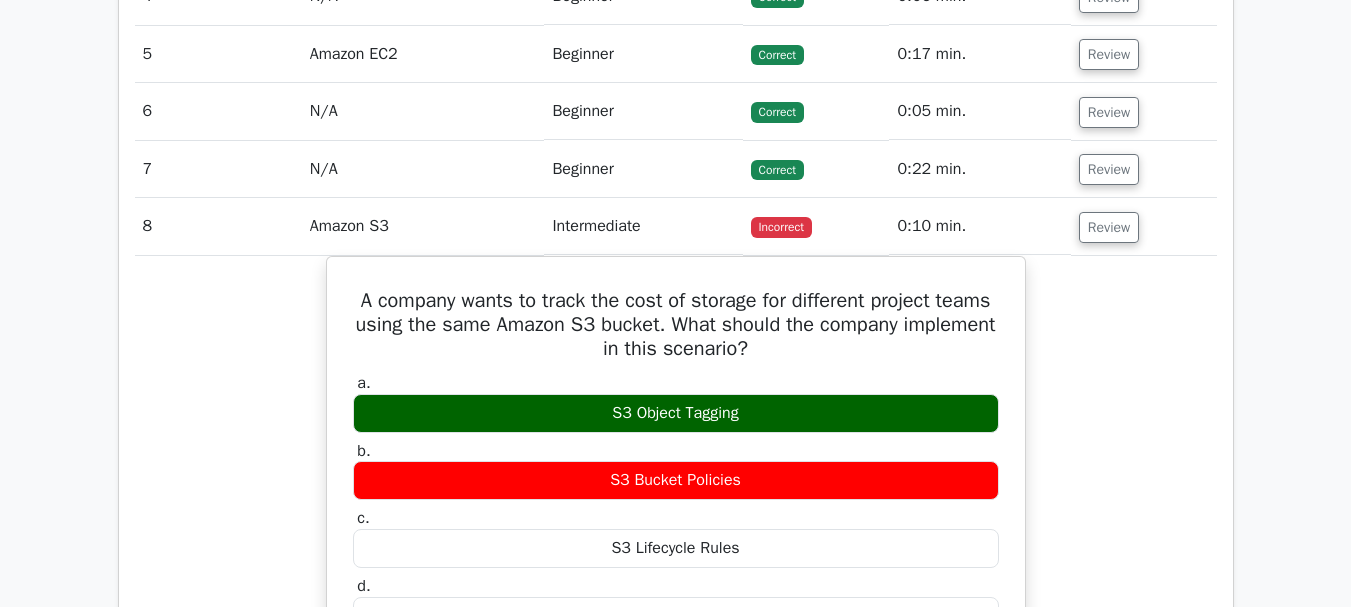 scroll, scrollTop: 2270, scrollLeft: 0, axis: vertical 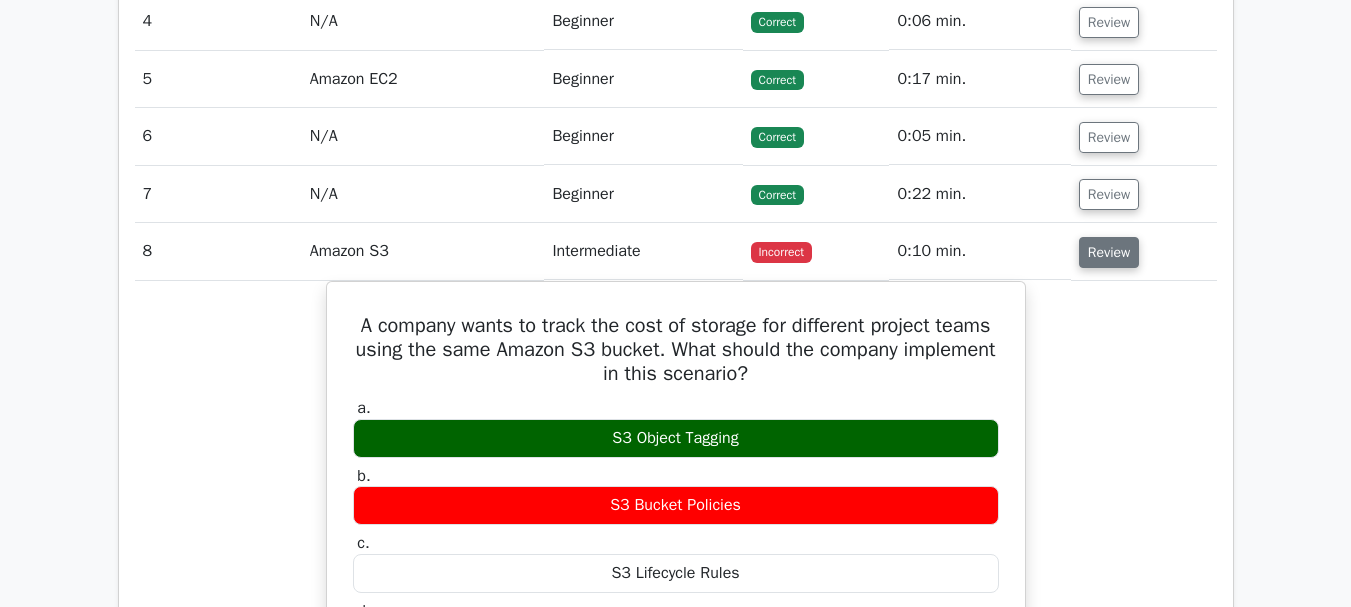 click on "Review" at bounding box center [1109, 252] 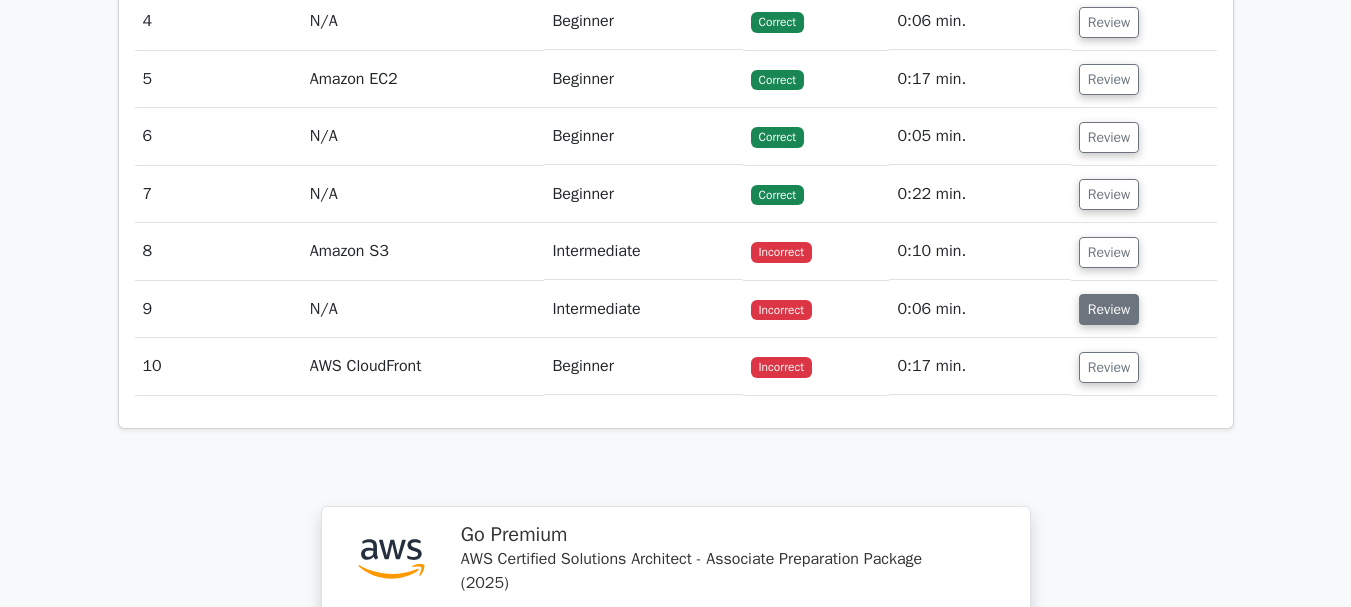 click on "Review" at bounding box center (1109, 309) 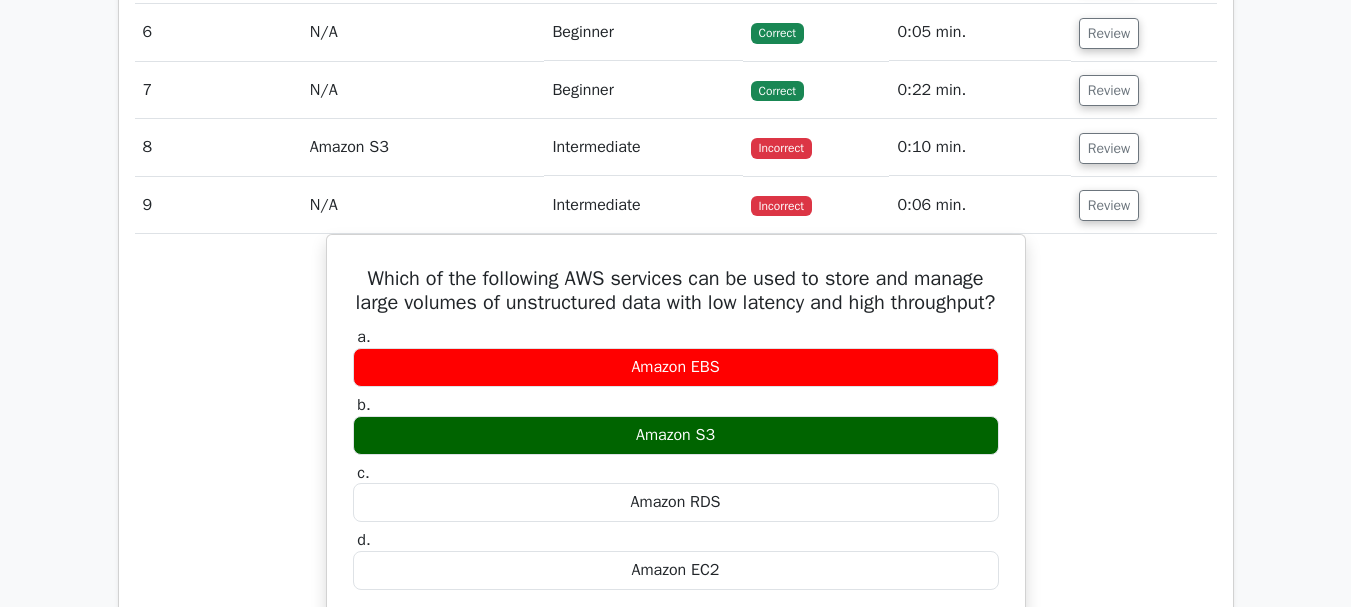 scroll, scrollTop: 2394, scrollLeft: 0, axis: vertical 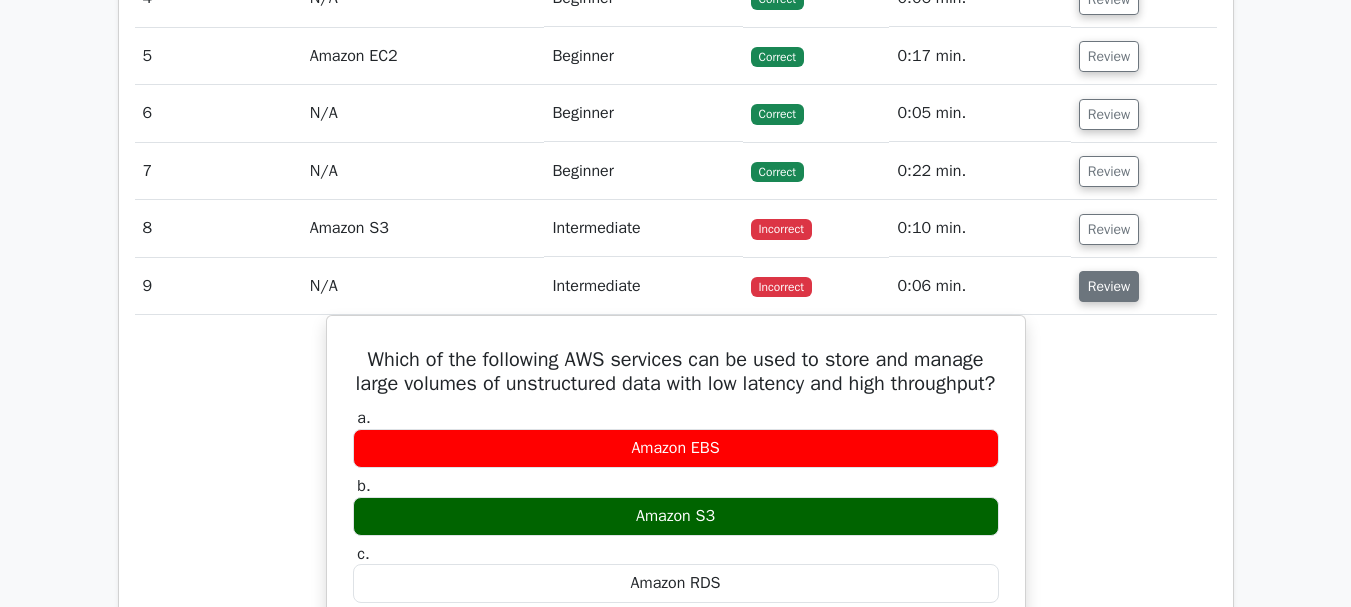 click on "Review" at bounding box center [1109, 286] 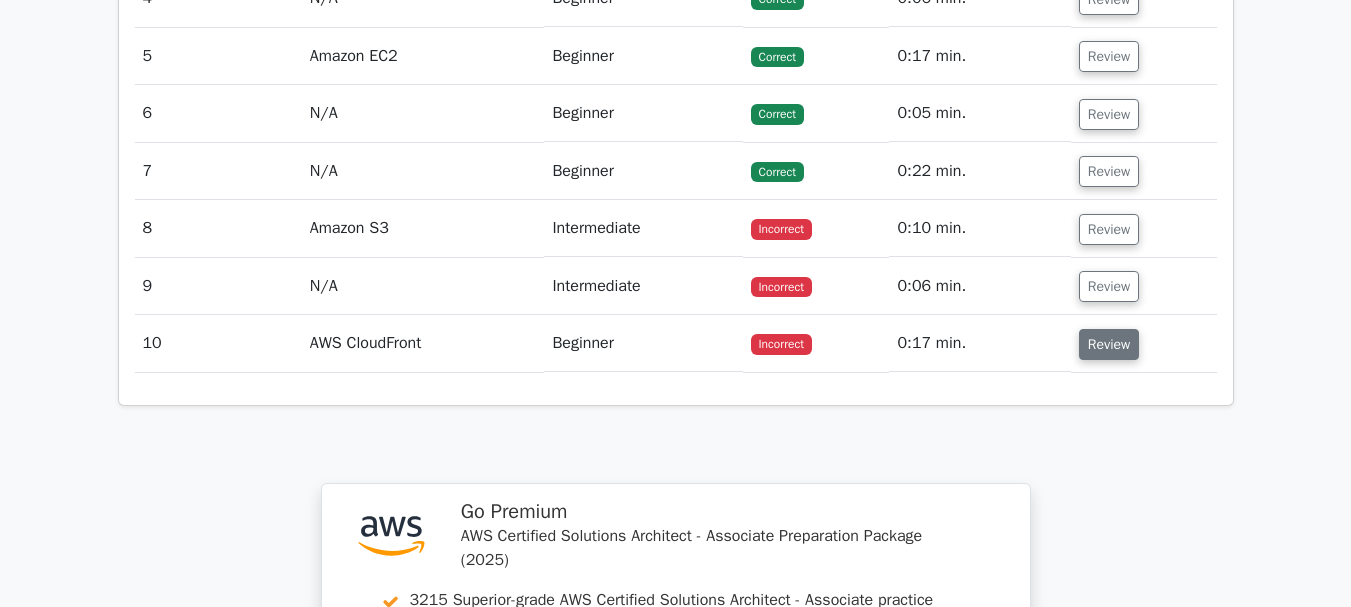 click on "Review" at bounding box center [1109, 344] 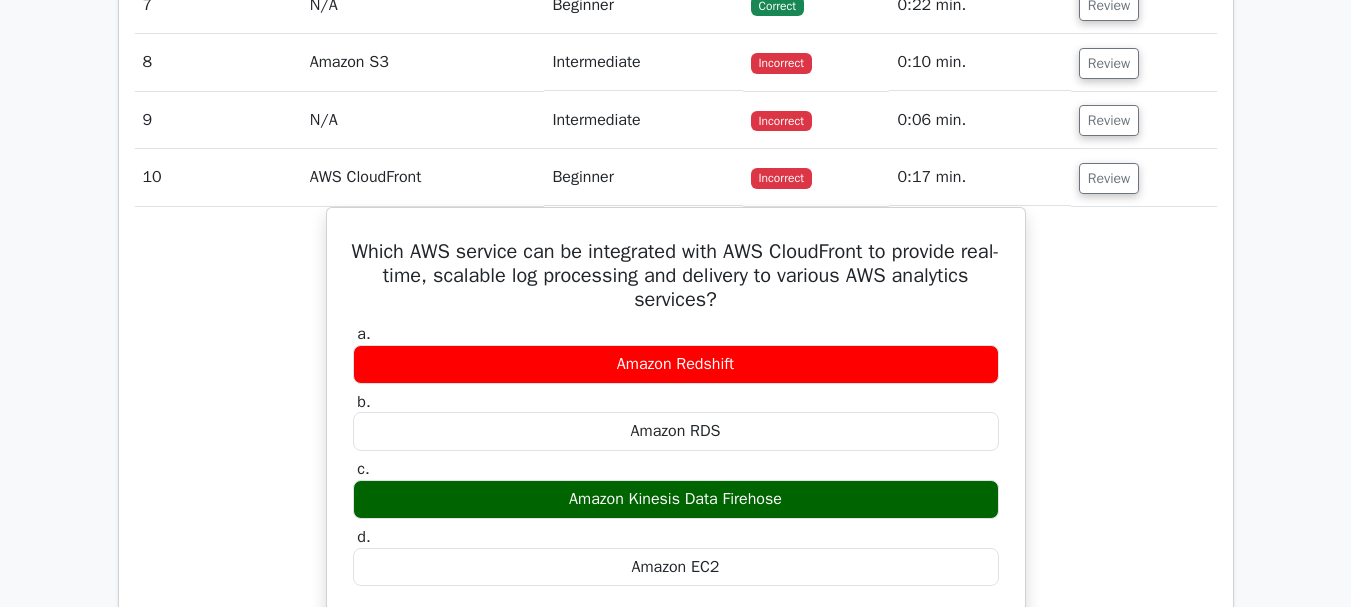 scroll, scrollTop: 2495, scrollLeft: 0, axis: vertical 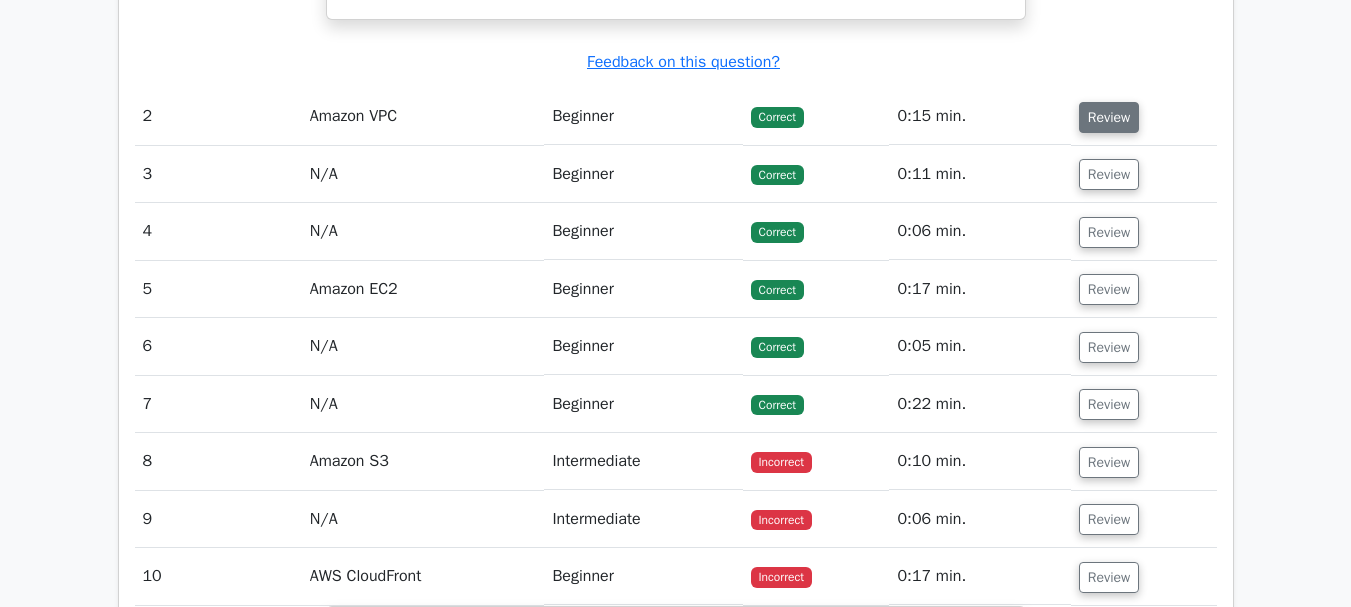 click on "Review" at bounding box center [1109, 117] 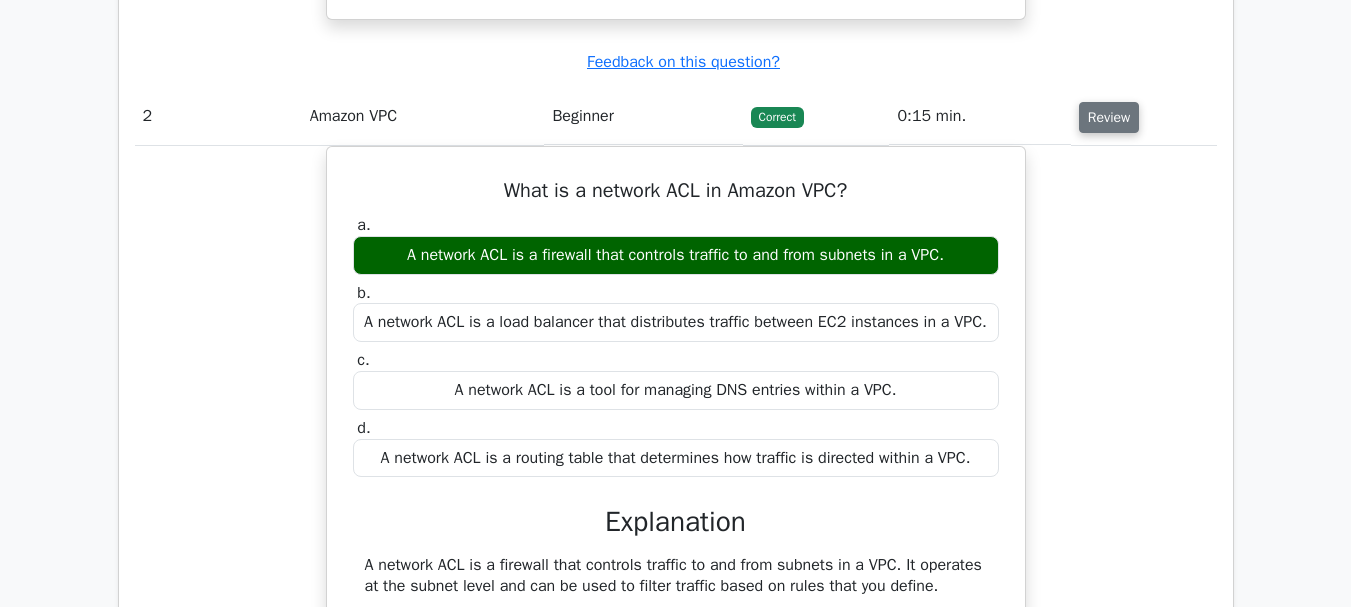 click on "Review" at bounding box center (1109, 117) 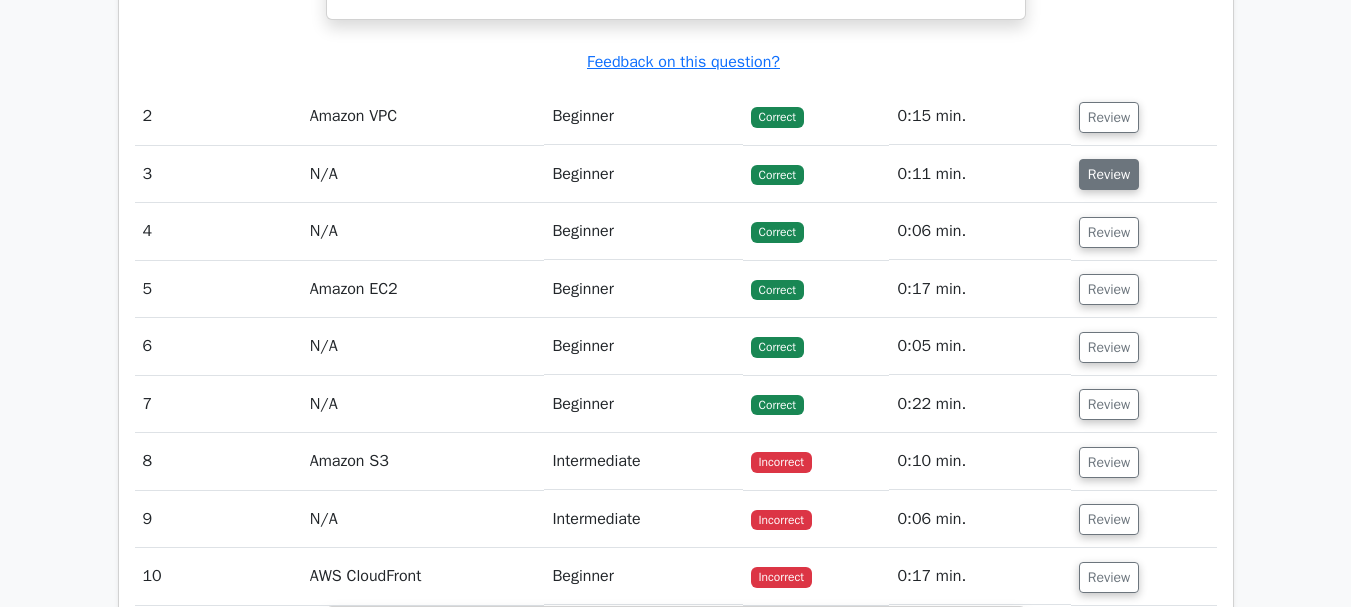 click on "Review" at bounding box center (1109, 174) 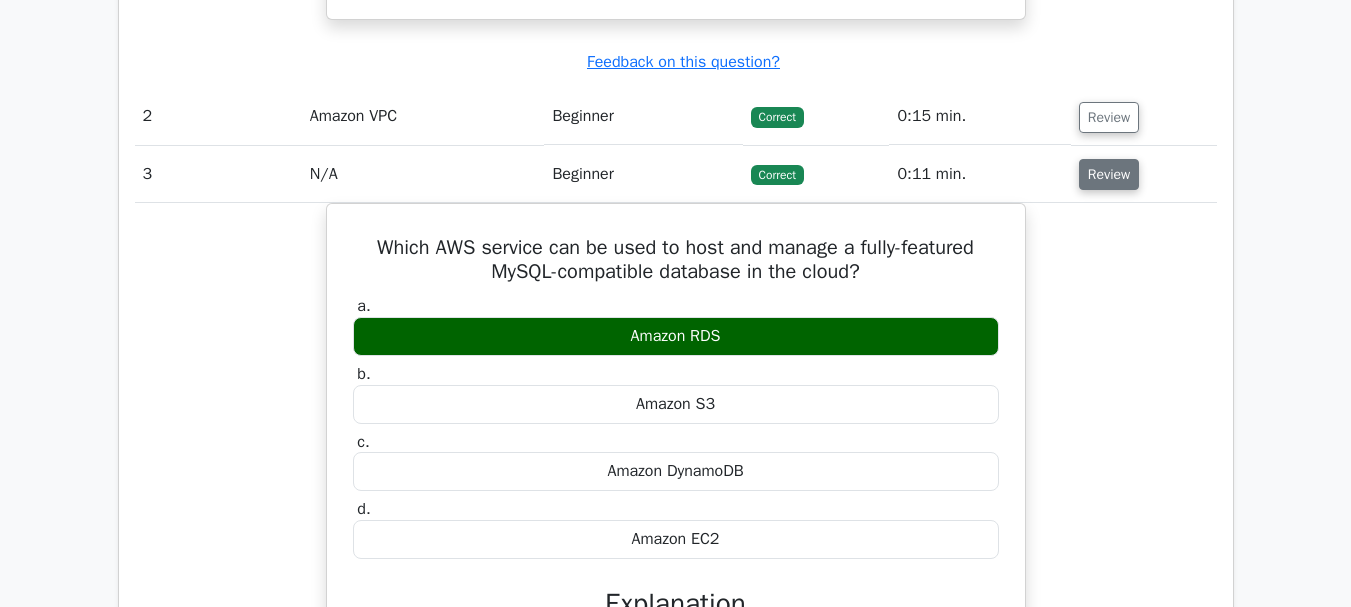 click on "Review" at bounding box center (1109, 174) 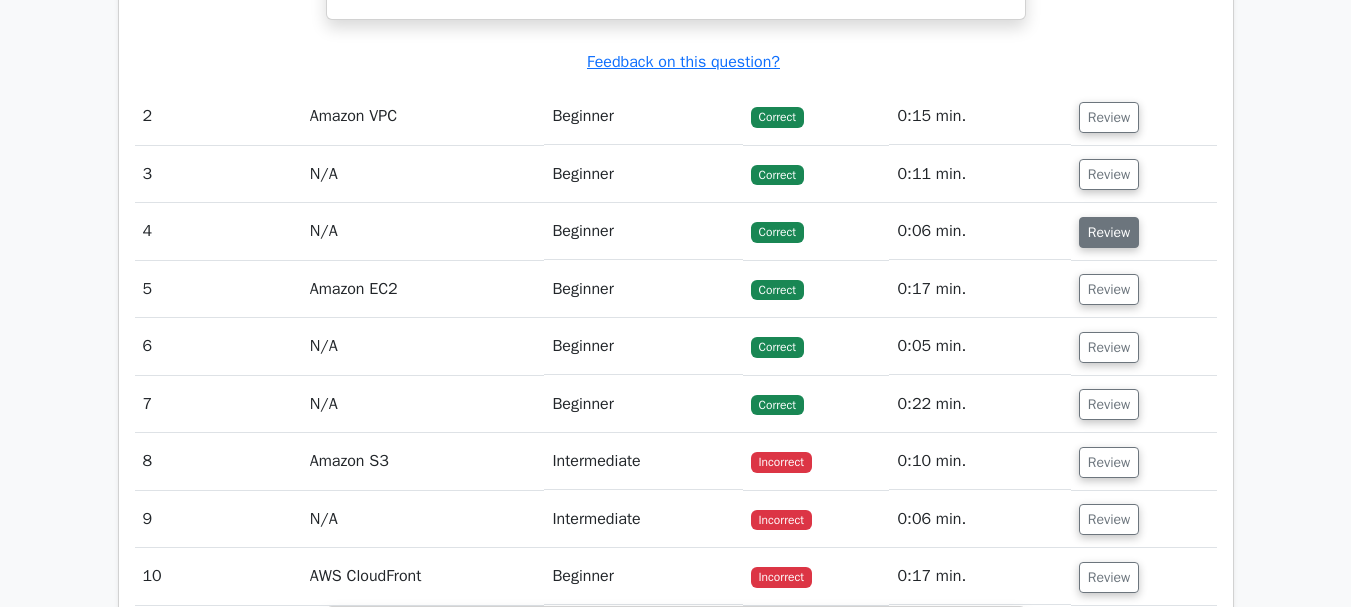 click on "Review" at bounding box center [1109, 232] 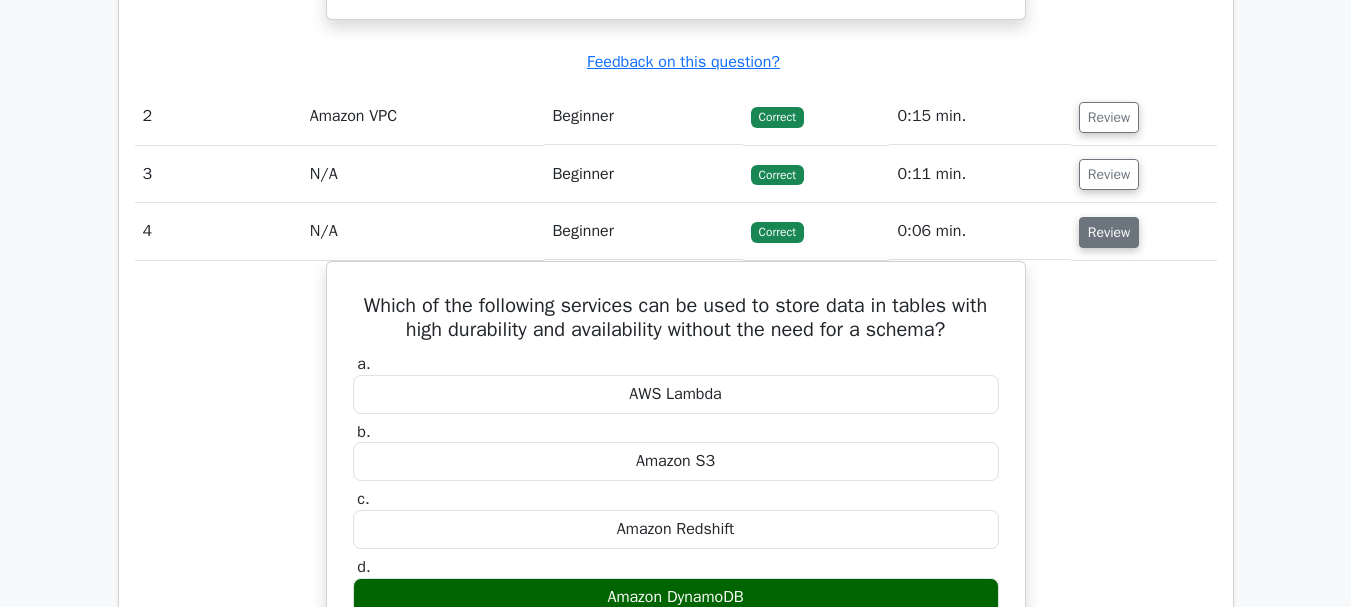 click on "Review" at bounding box center (1109, 232) 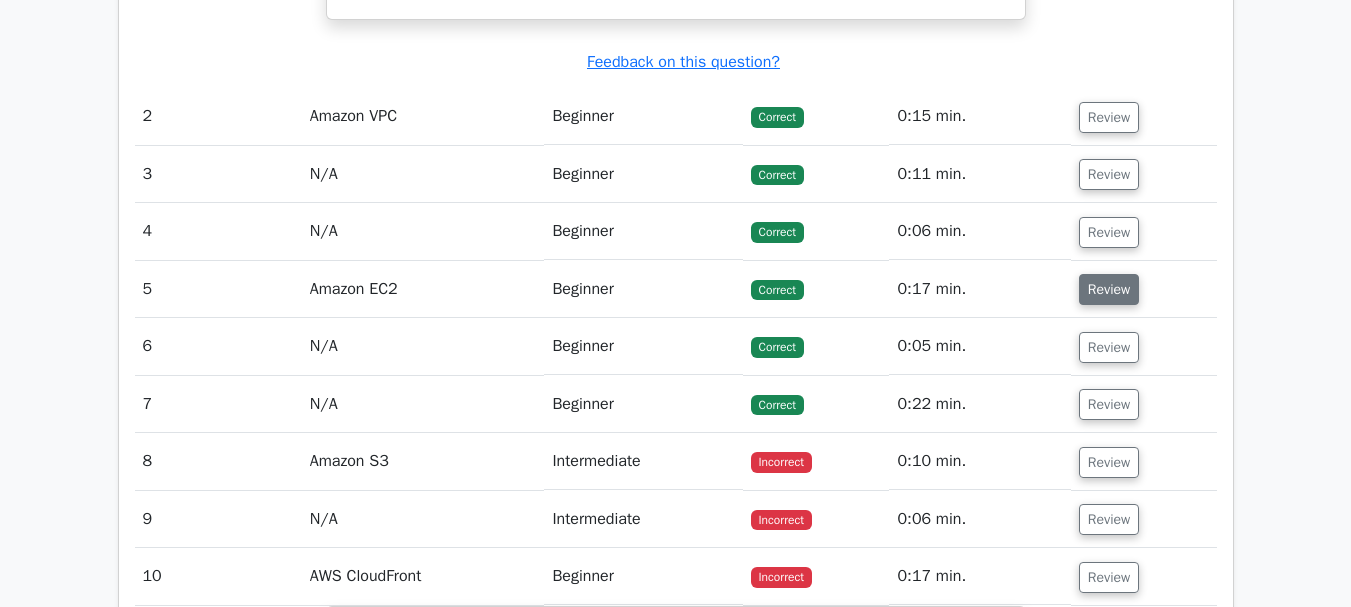 click on "Review" at bounding box center [1109, 289] 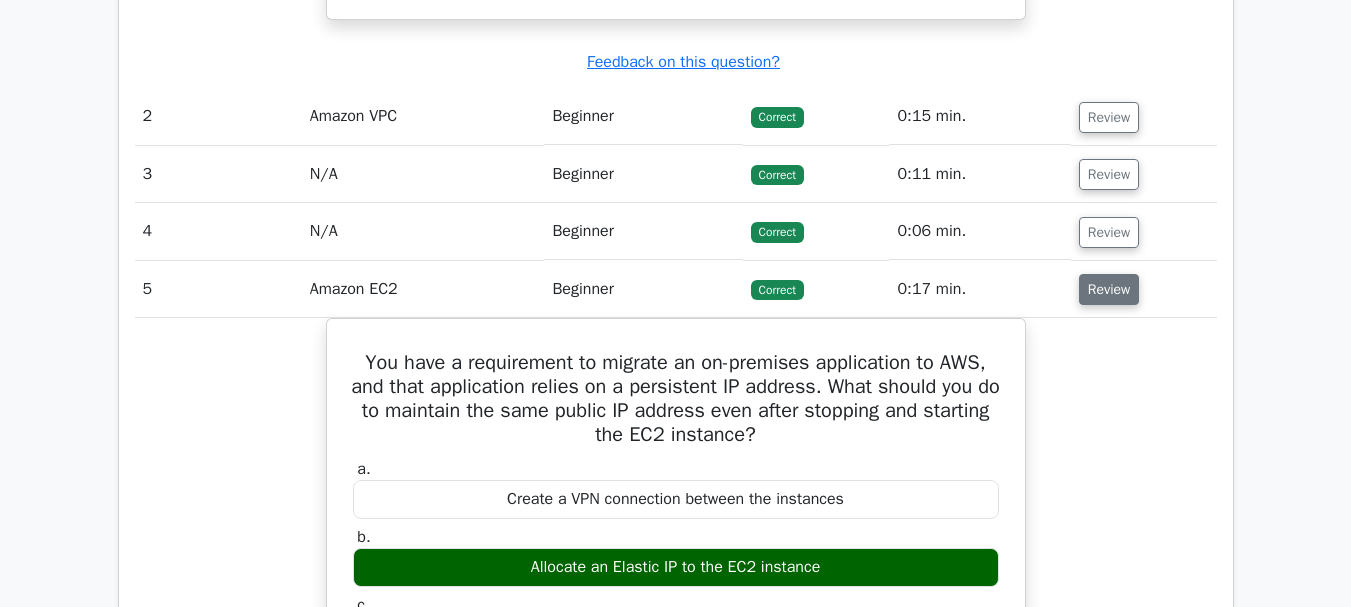 click on "Review" at bounding box center (1109, 289) 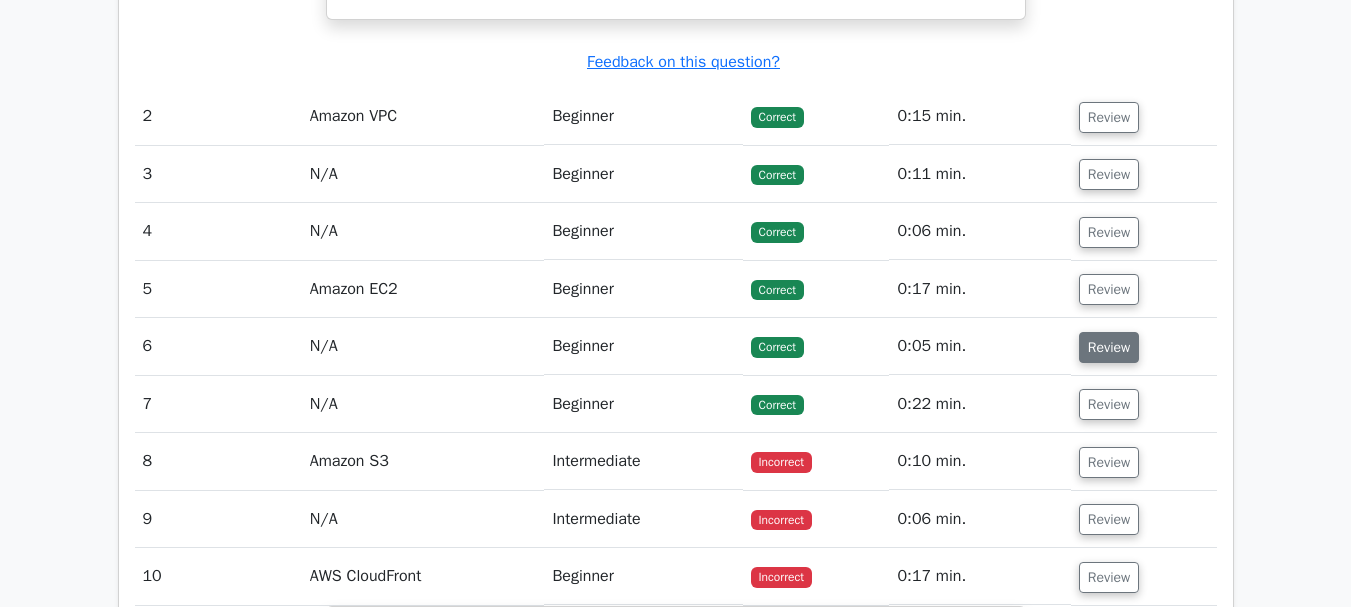 click on "Review" at bounding box center [1109, 347] 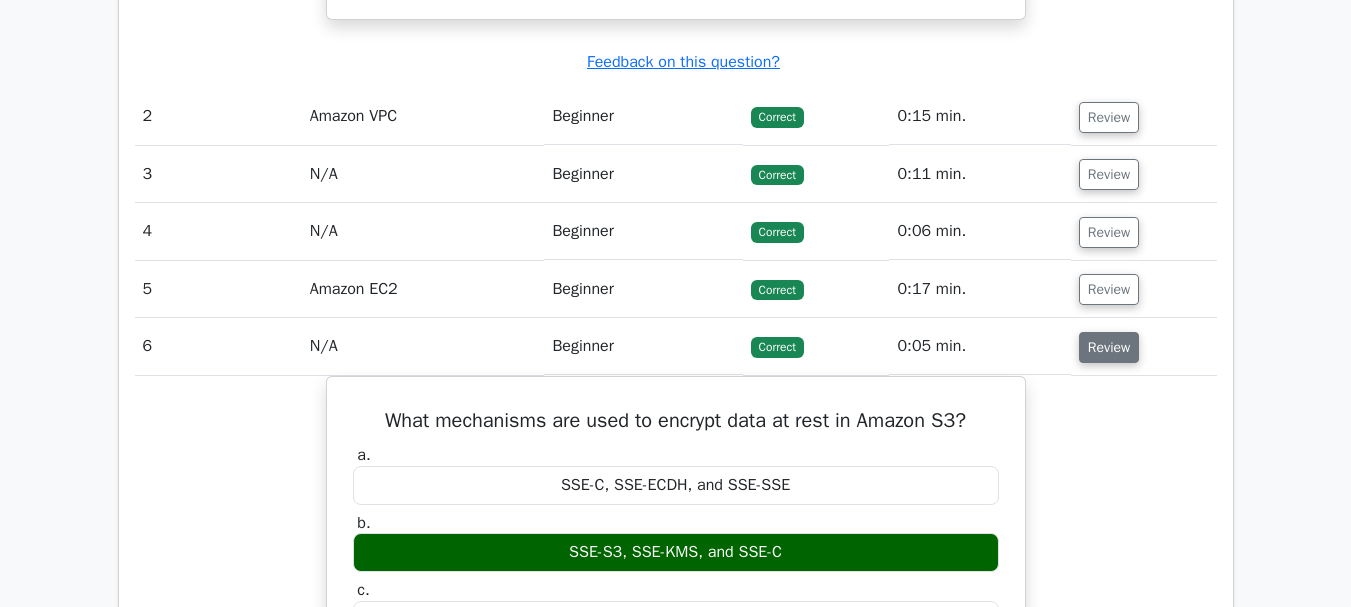 click on "Review" at bounding box center [1109, 347] 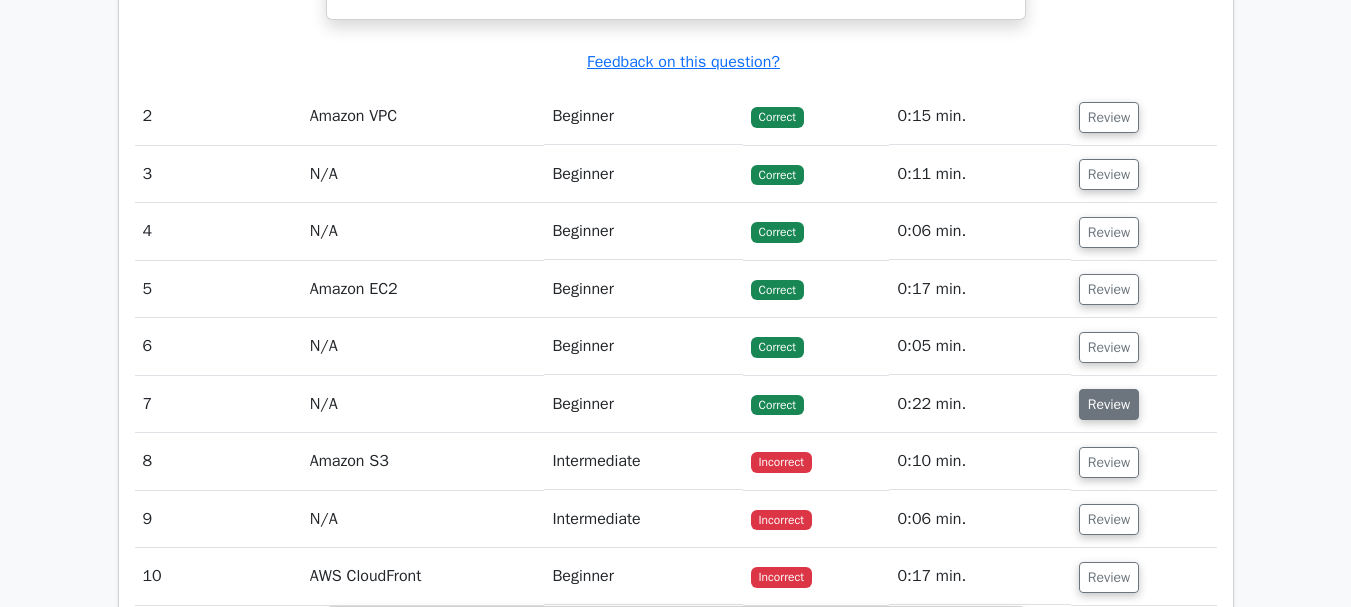 click on "Review" at bounding box center (1109, 404) 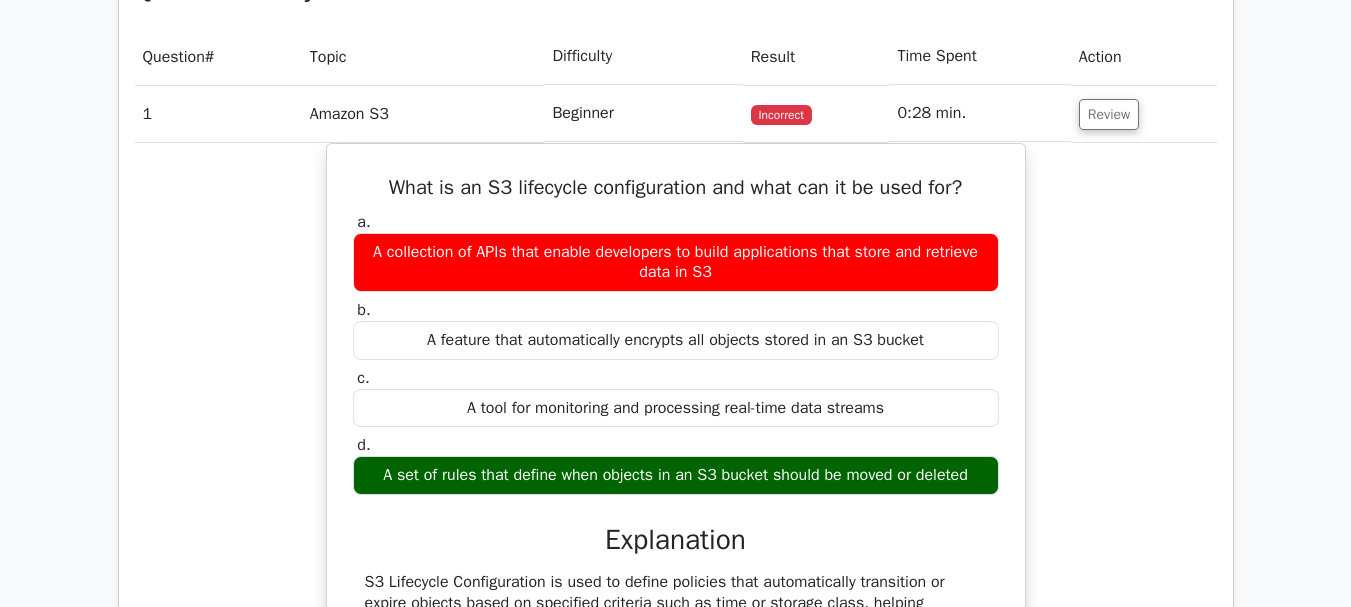 scroll, scrollTop: 1351, scrollLeft: 0, axis: vertical 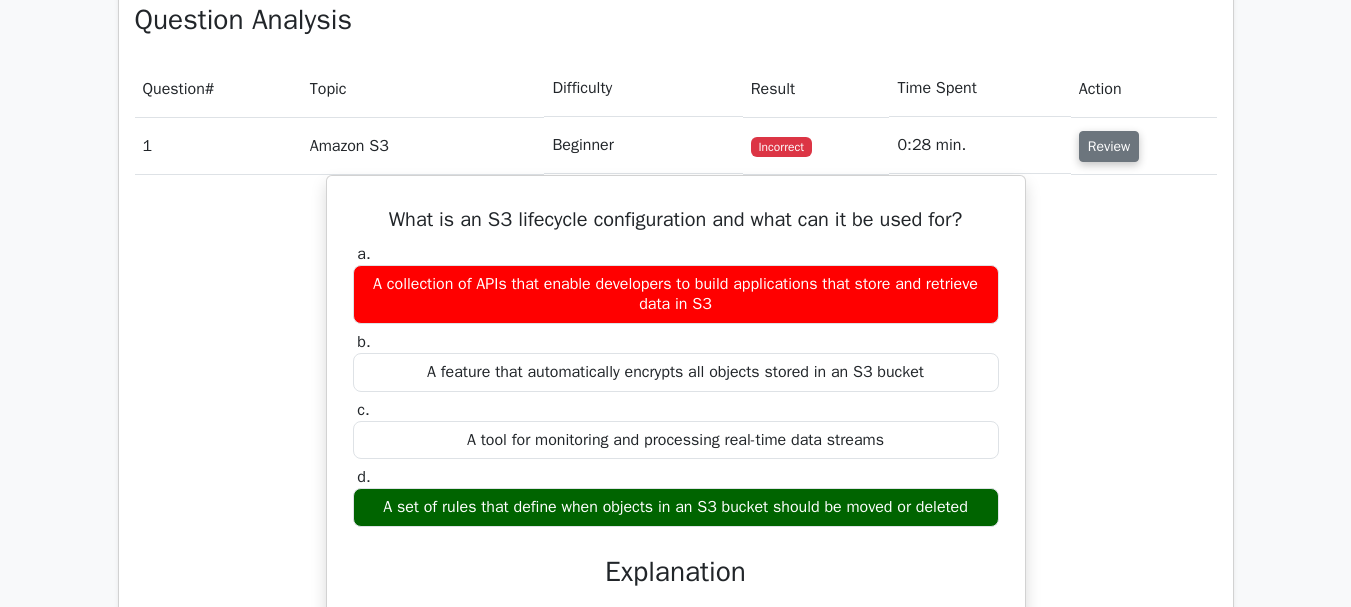 click on "Review" at bounding box center (1109, 146) 